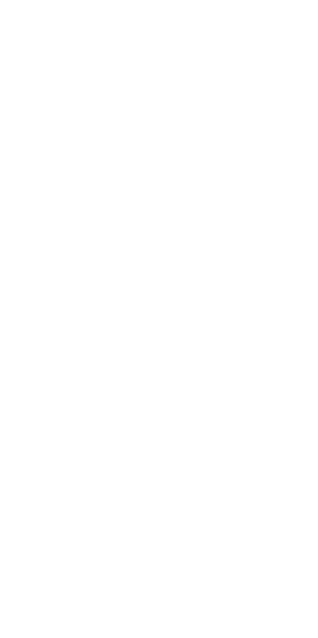 scroll, scrollTop: 0, scrollLeft: 0, axis: both 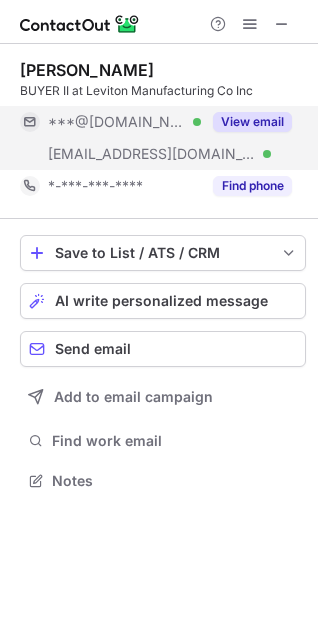 click on "View email" at bounding box center [252, 122] 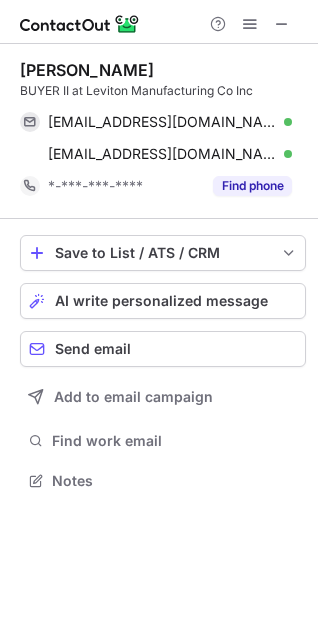 drag, startPoint x: 20, startPoint y: 65, endPoint x: 166, endPoint y: 65, distance: 146 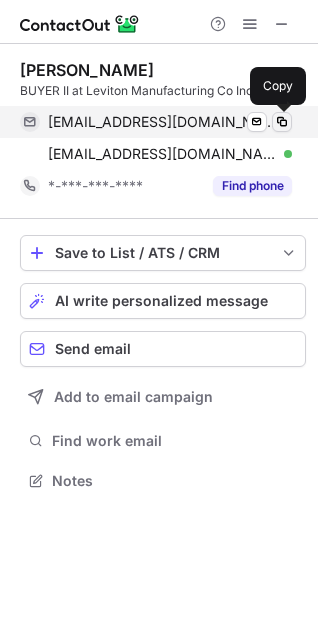 click at bounding box center (282, 122) 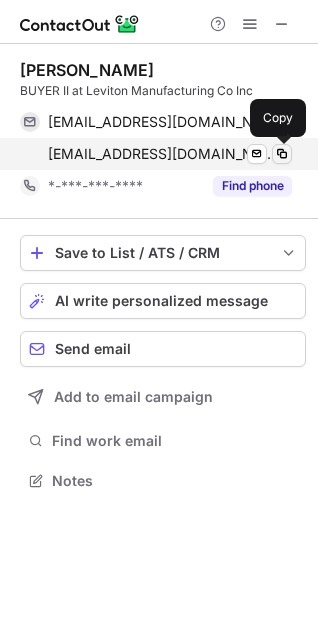 click at bounding box center [282, 154] 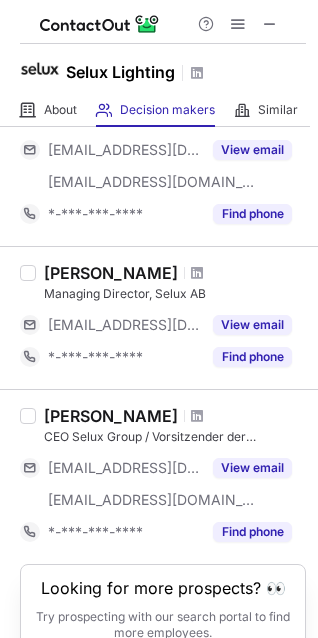 scroll, scrollTop: 1497, scrollLeft: 0, axis: vertical 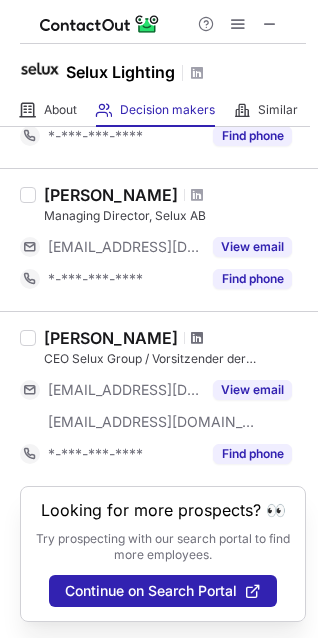 click at bounding box center (197, 338) 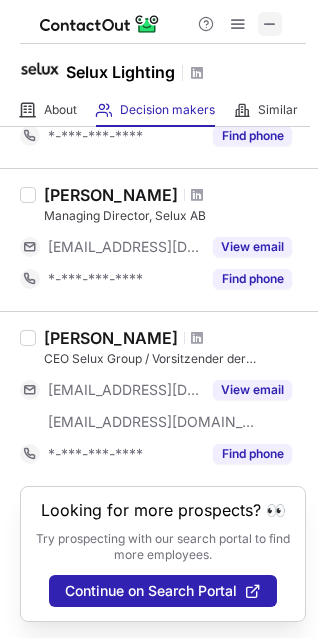 click at bounding box center (270, 24) 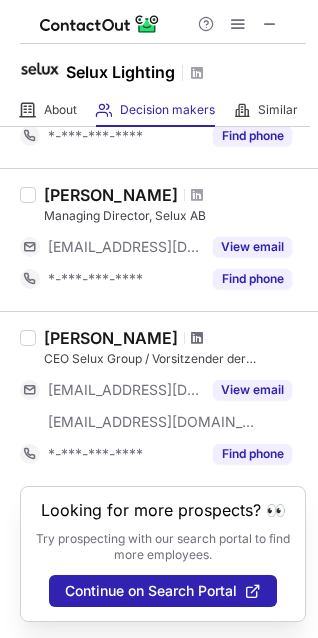 click at bounding box center [197, 338] 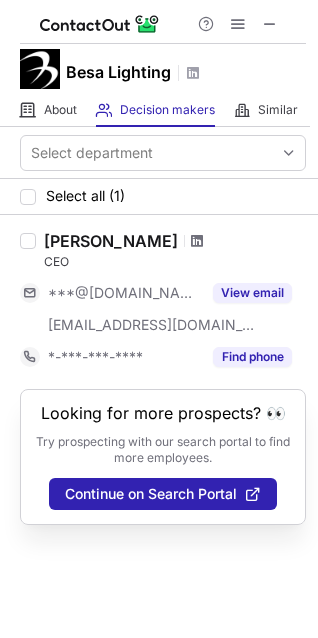 click at bounding box center [197, 241] 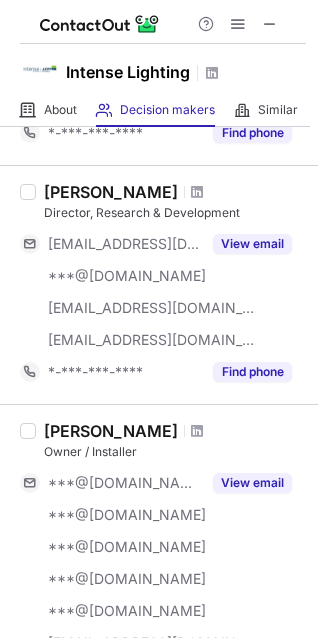 scroll, scrollTop: 200, scrollLeft: 0, axis: vertical 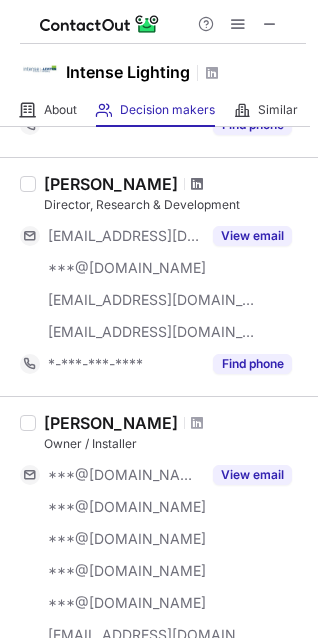 click at bounding box center (197, 184) 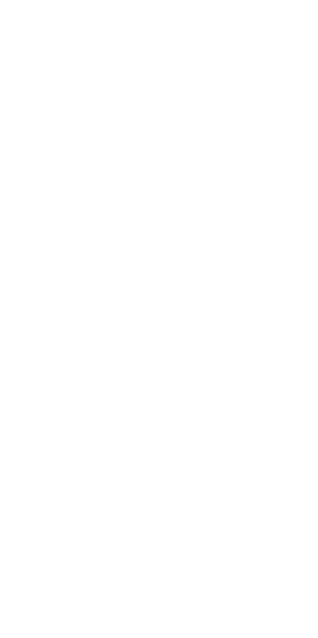 scroll, scrollTop: 0, scrollLeft: 0, axis: both 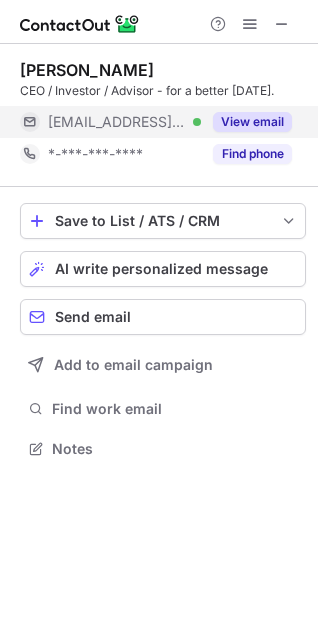 click on "View email" at bounding box center (252, 122) 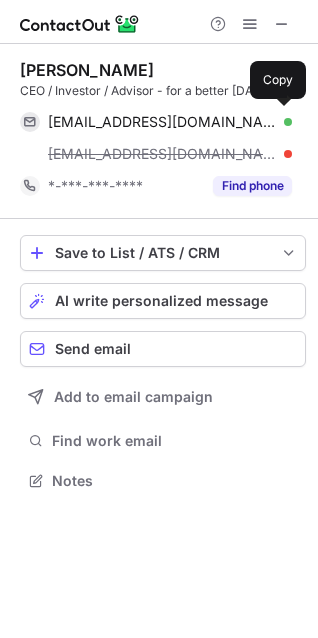 scroll, scrollTop: 10, scrollLeft: 10, axis: both 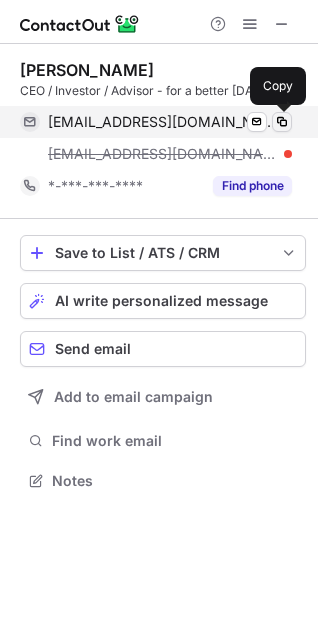 click at bounding box center (282, 122) 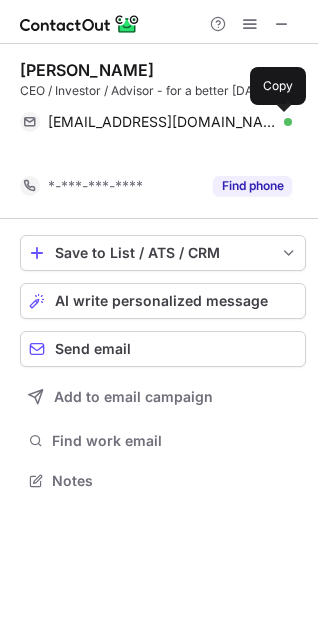 scroll, scrollTop: 435, scrollLeft: 318, axis: both 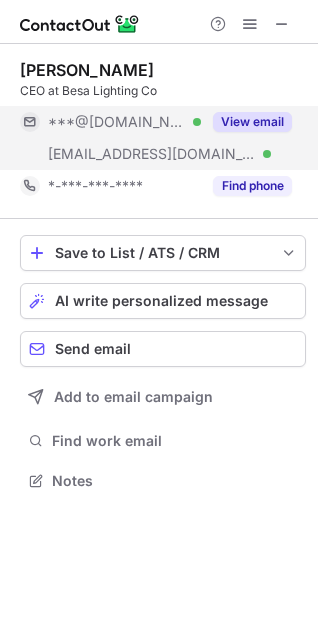 click on "View email" at bounding box center (252, 122) 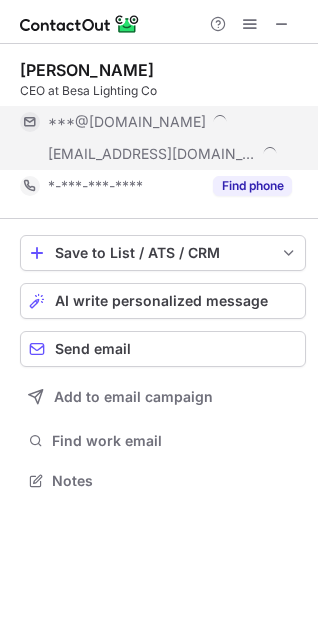 scroll, scrollTop: 10, scrollLeft: 10, axis: both 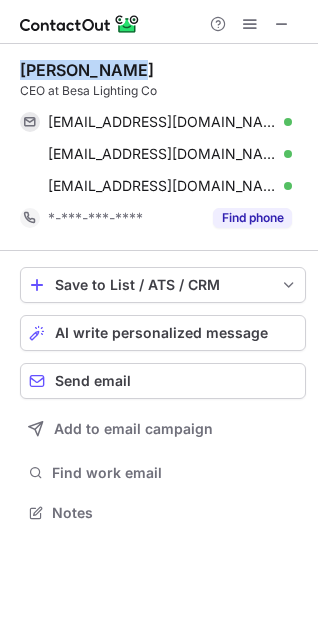 drag, startPoint x: 20, startPoint y: 71, endPoint x: 113, endPoint y: 56, distance: 94.20191 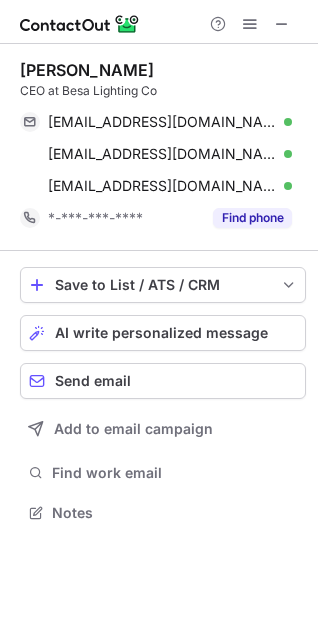 scroll, scrollTop: 10, scrollLeft: 10, axis: both 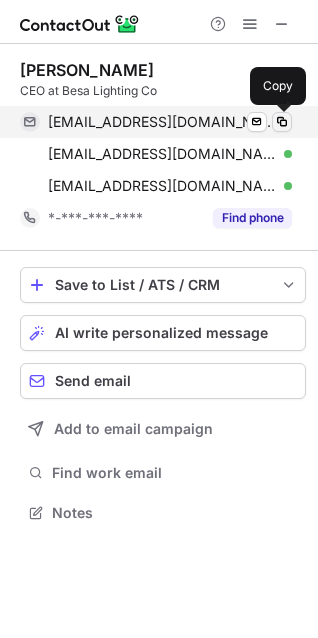 click at bounding box center (282, 122) 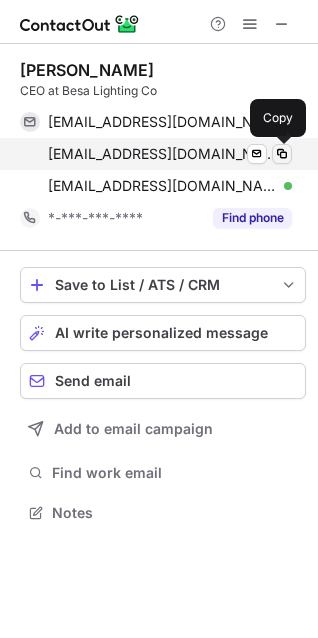 click at bounding box center (282, 154) 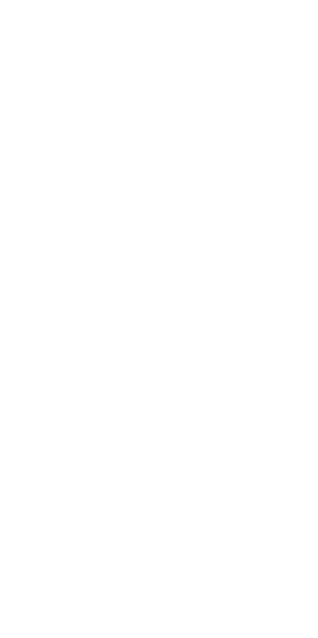 scroll, scrollTop: 0, scrollLeft: 0, axis: both 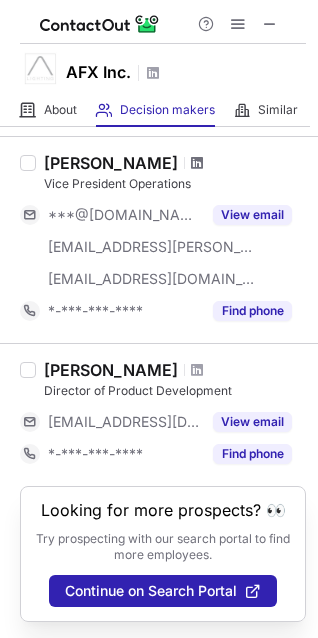 click at bounding box center [197, 163] 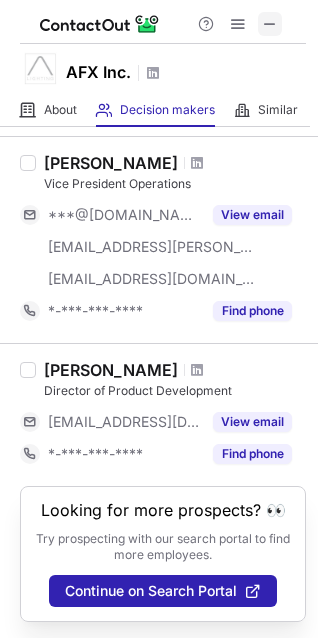 click at bounding box center (270, 24) 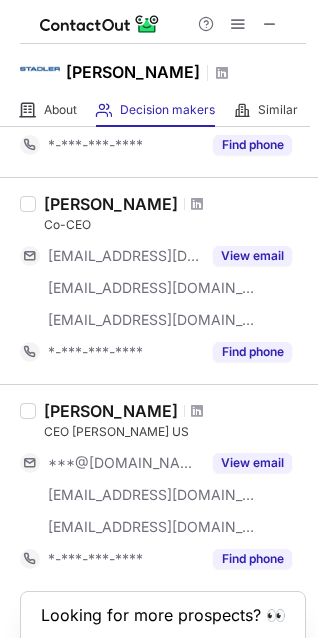 scroll, scrollTop: 1497, scrollLeft: 0, axis: vertical 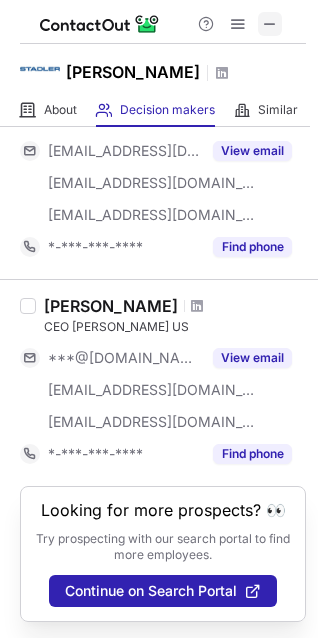 click at bounding box center [270, 24] 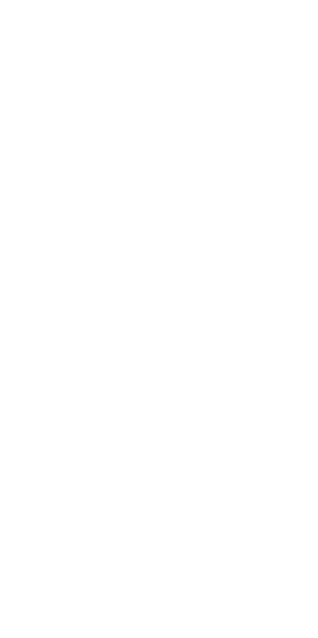 scroll, scrollTop: 0, scrollLeft: 0, axis: both 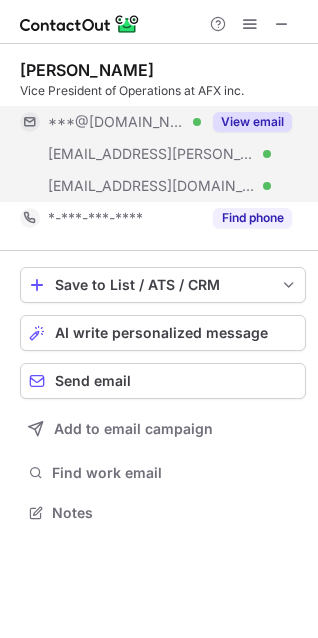 click on "View email" at bounding box center (252, 122) 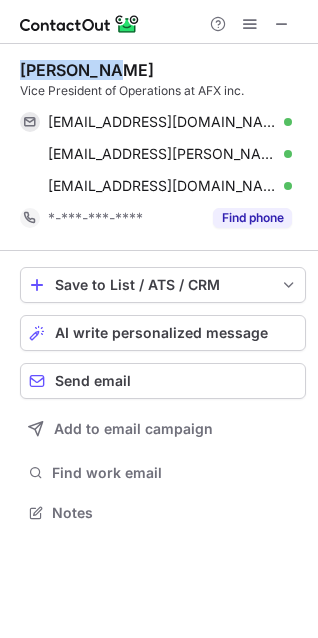 drag, startPoint x: 22, startPoint y: 68, endPoint x: 157, endPoint y: 68, distance: 135 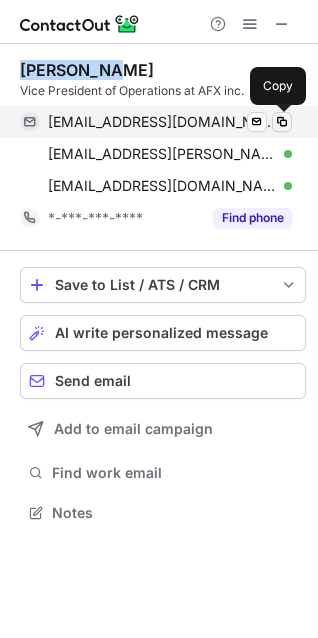 click at bounding box center (282, 122) 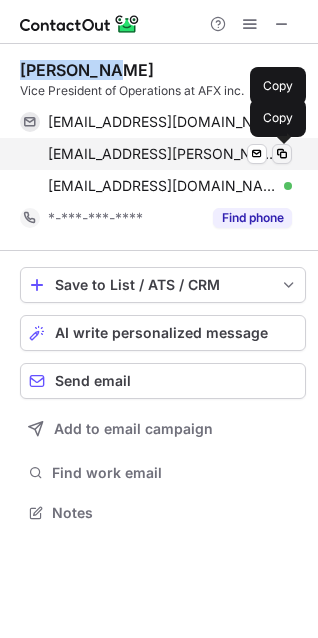 click at bounding box center (282, 154) 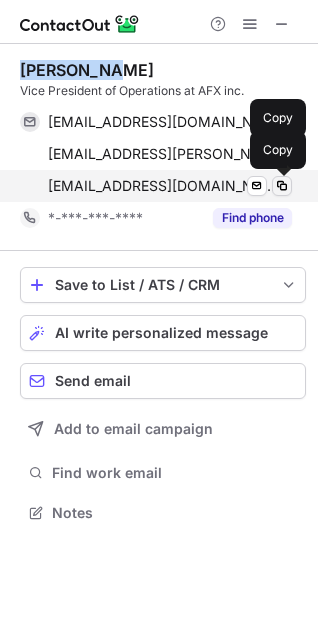 click at bounding box center [282, 186] 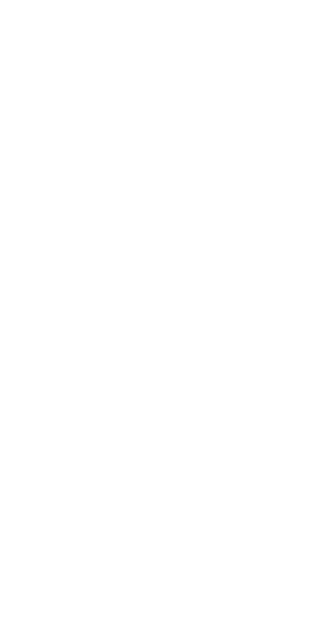 scroll, scrollTop: 0, scrollLeft: 0, axis: both 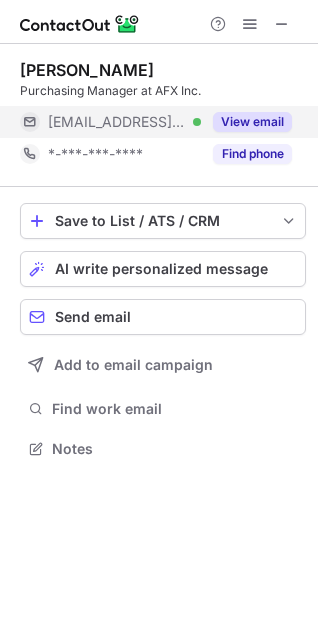 click on "View email" at bounding box center [252, 122] 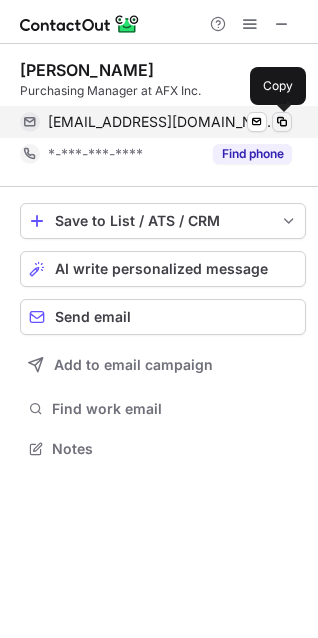 click at bounding box center [282, 122] 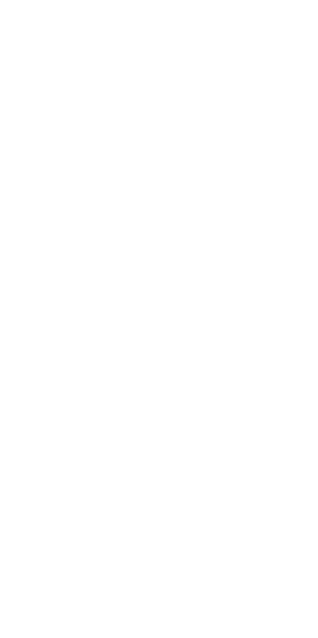 scroll, scrollTop: 0, scrollLeft: 0, axis: both 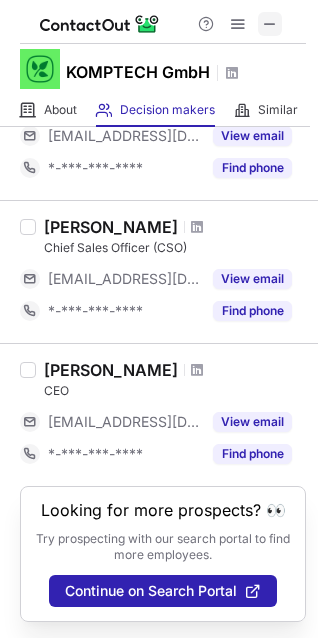 click at bounding box center [270, 24] 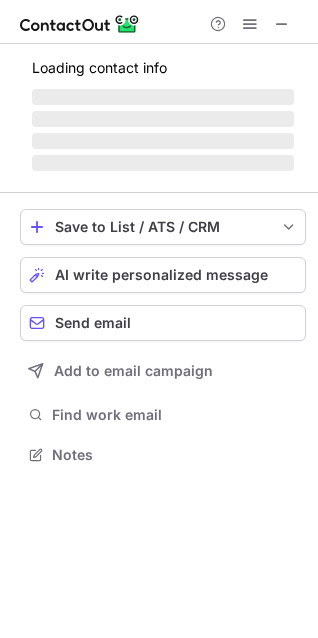 scroll, scrollTop: 0, scrollLeft: 0, axis: both 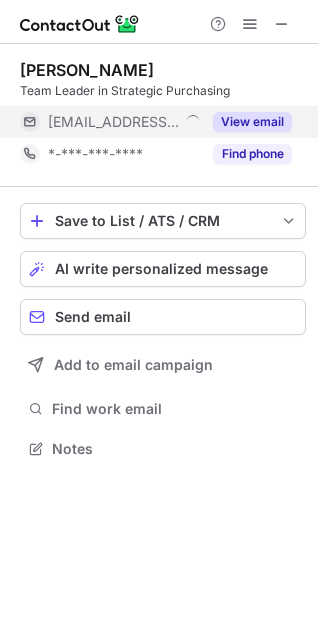 click on "View email" at bounding box center (252, 122) 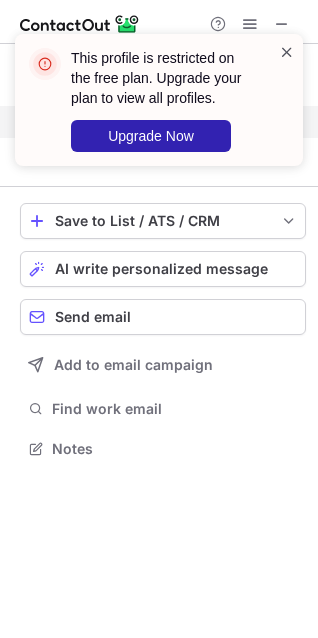 click at bounding box center (287, 52) 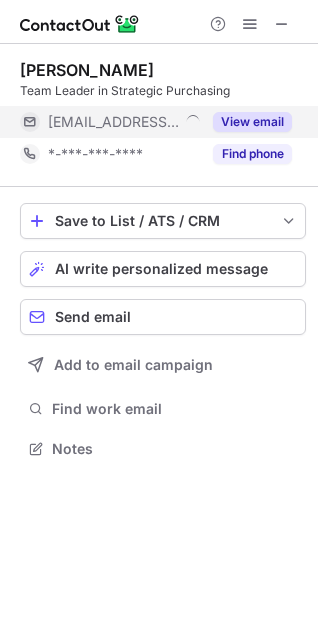 click on "View email" at bounding box center (252, 122) 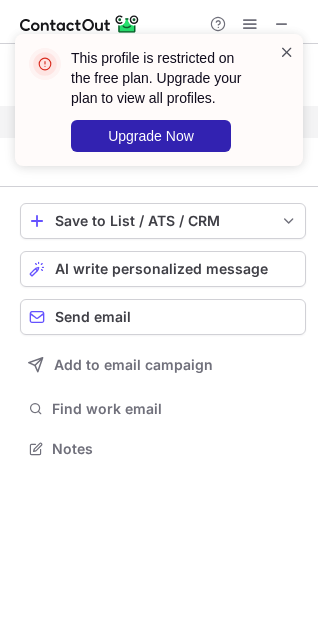 click at bounding box center [287, 52] 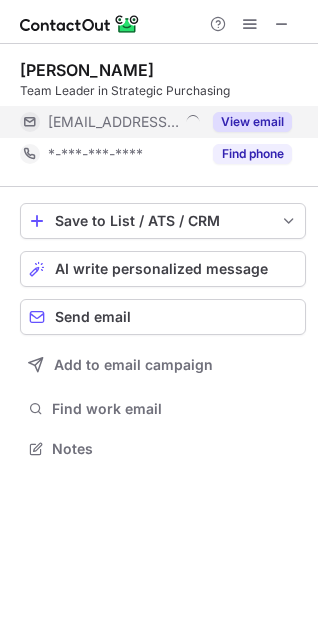 click on "This profile is restricted on the free plan. Upgrade your plan to view all profiles. Upgrade Now" at bounding box center (159, 34) 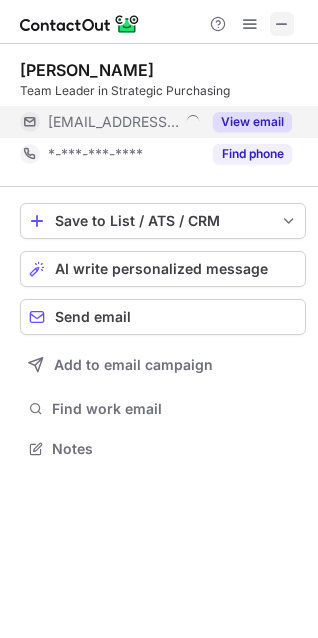 click at bounding box center (282, 24) 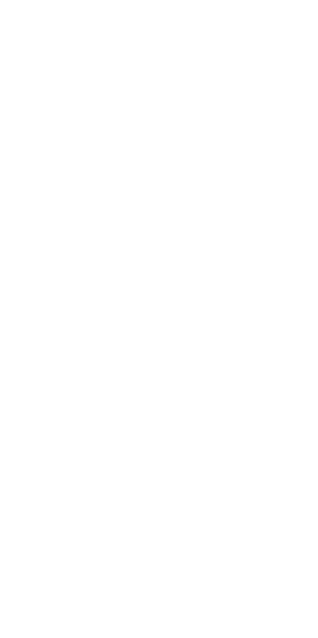 scroll, scrollTop: 0, scrollLeft: 0, axis: both 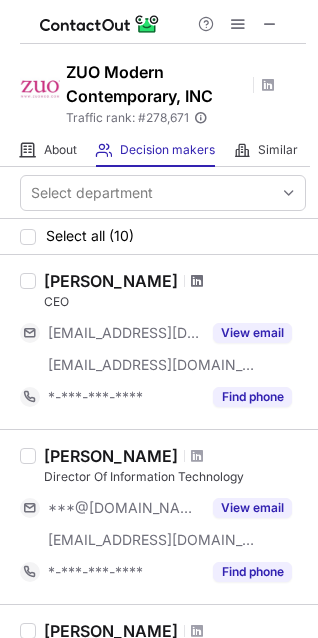 click at bounding box center (197, 281) 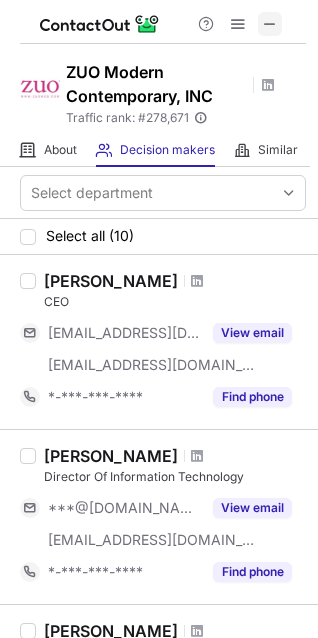 click at bounding box center [270, 24] 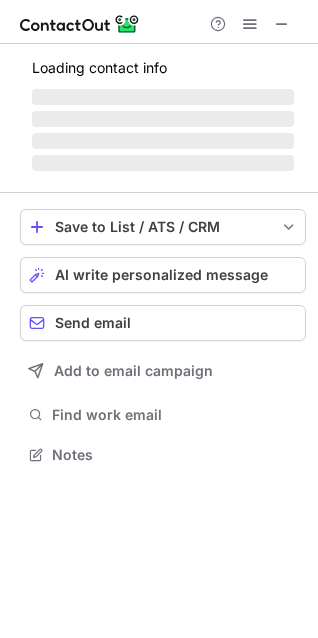 scroll, scrollTop: 10, scrollLeft: 10, axis: both 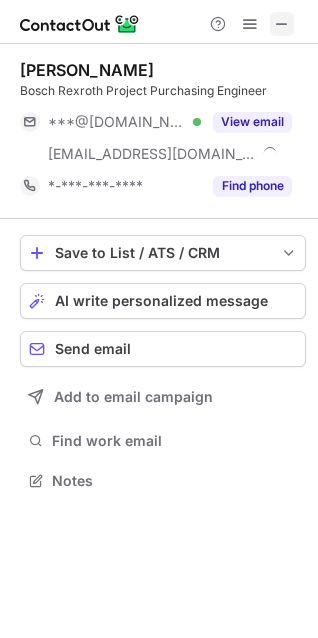 click at bounding box center (282, 24) 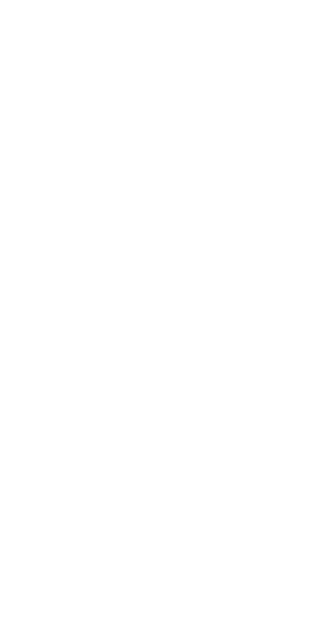 scroll, scrollTop: 0, scrollLeft: 0, axis: both 